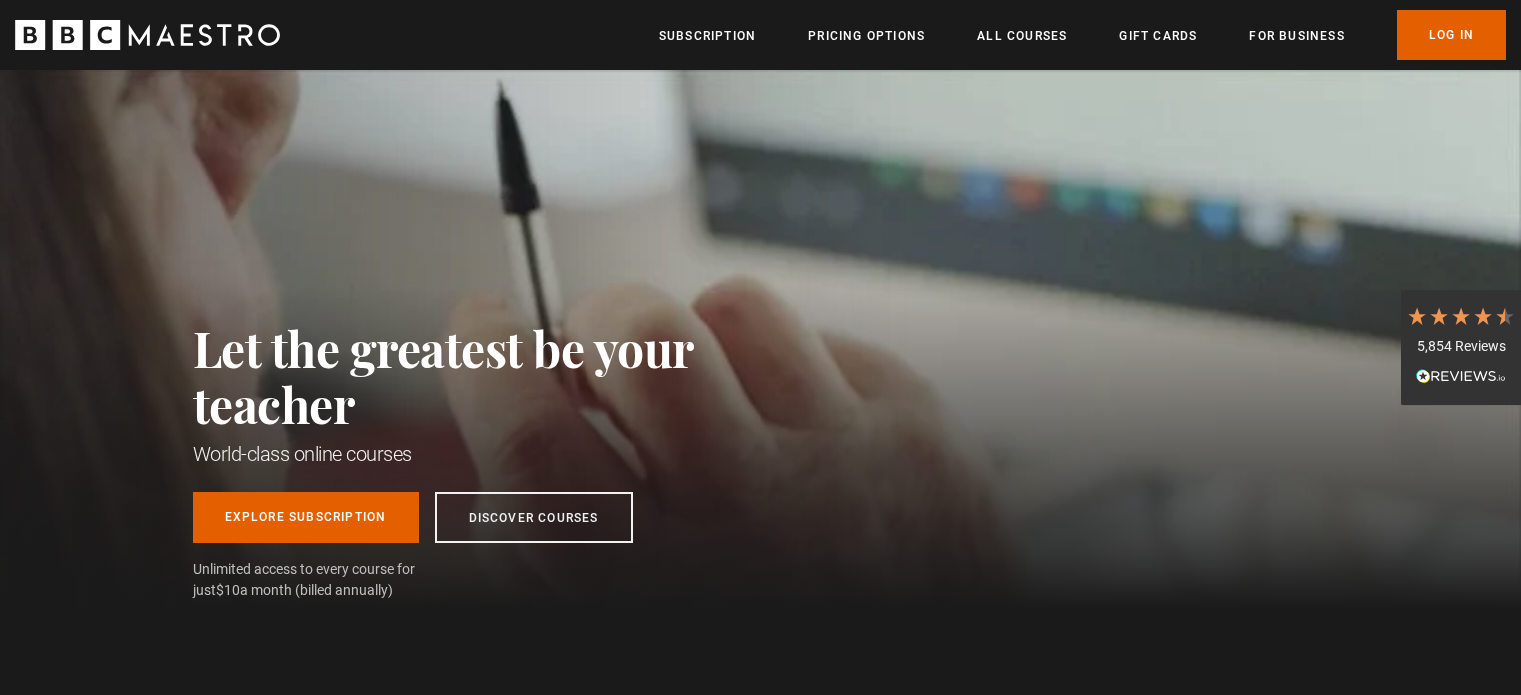 scroll, scrollTop: 0, scrollLeft: 0, axis: both 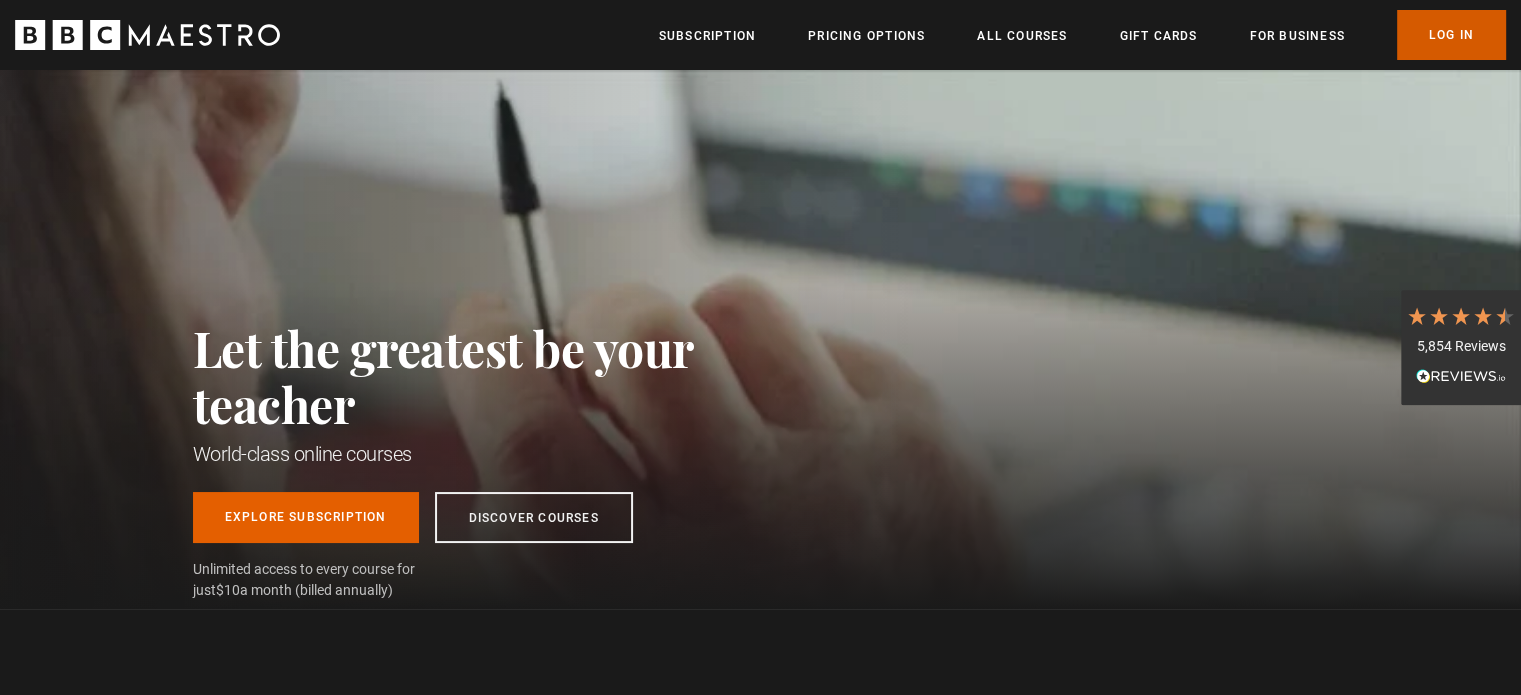 click on "Log In" at bounding box center (1451, 35) 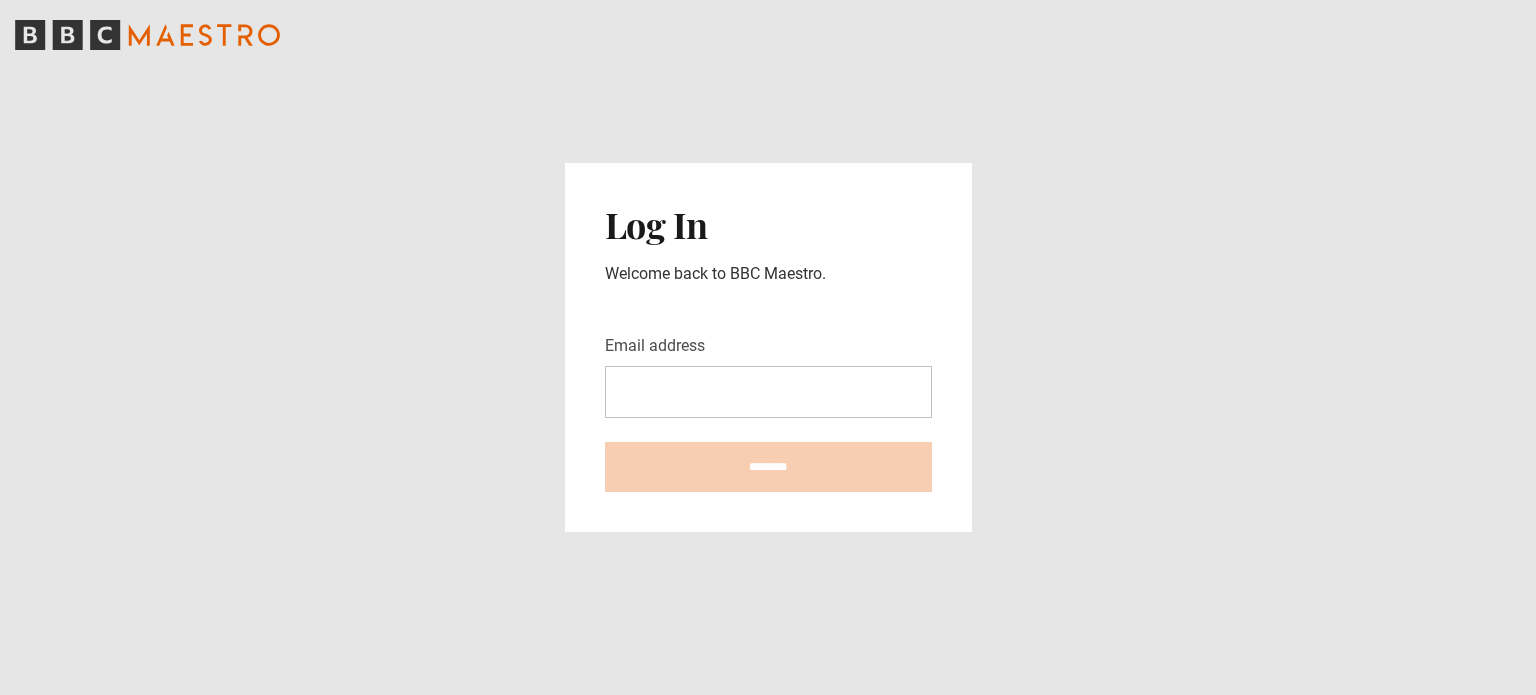 scroll, scrollTop: 0, scrollLeft: 0, axis: both 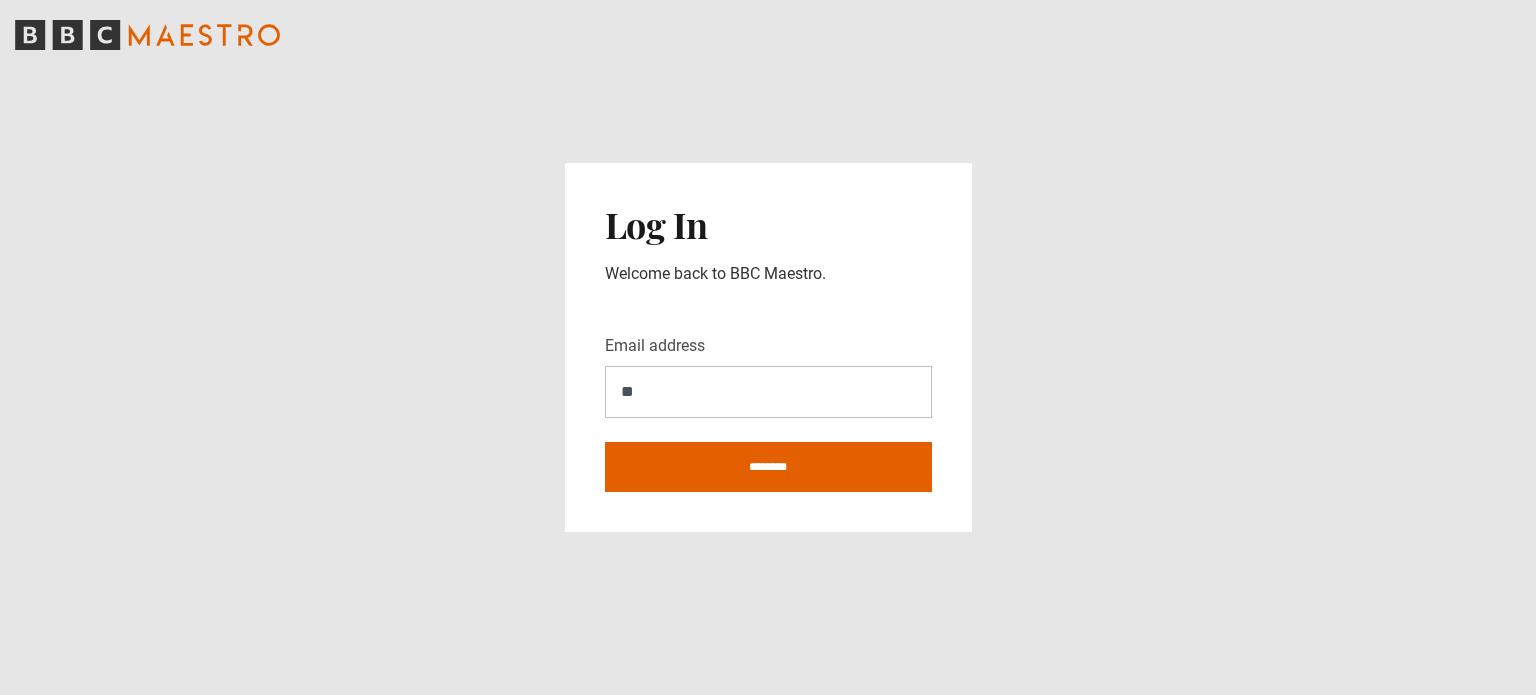 type on "**********" 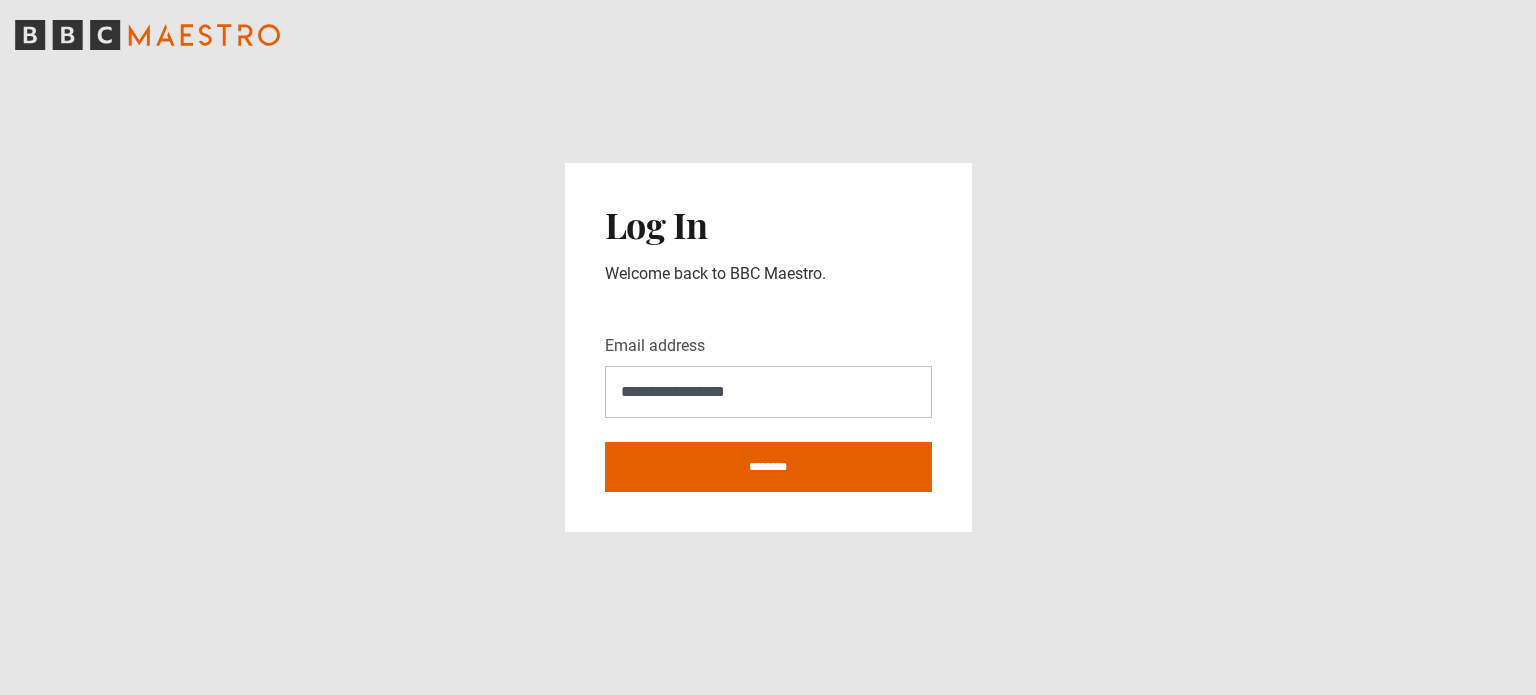 click on "********" at bounding box center (768, 467) 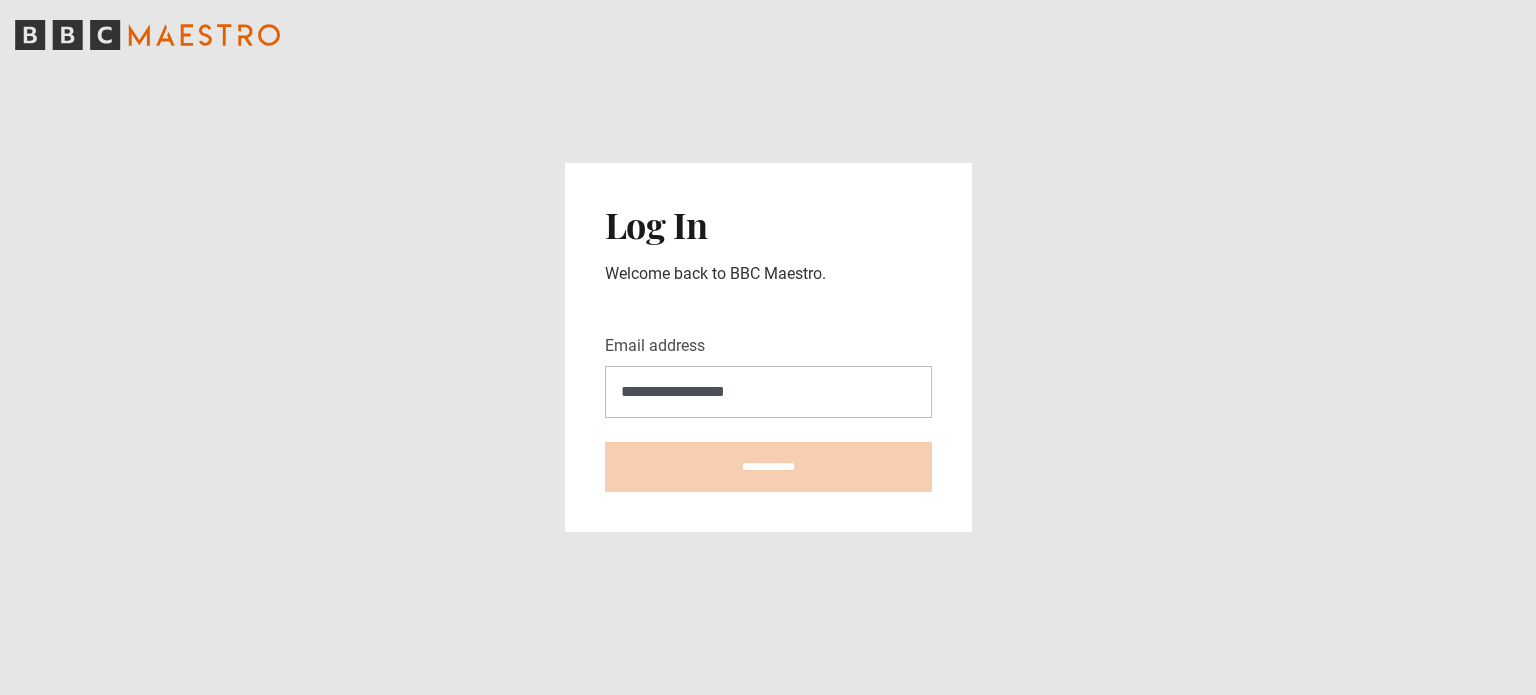 type on "**********" 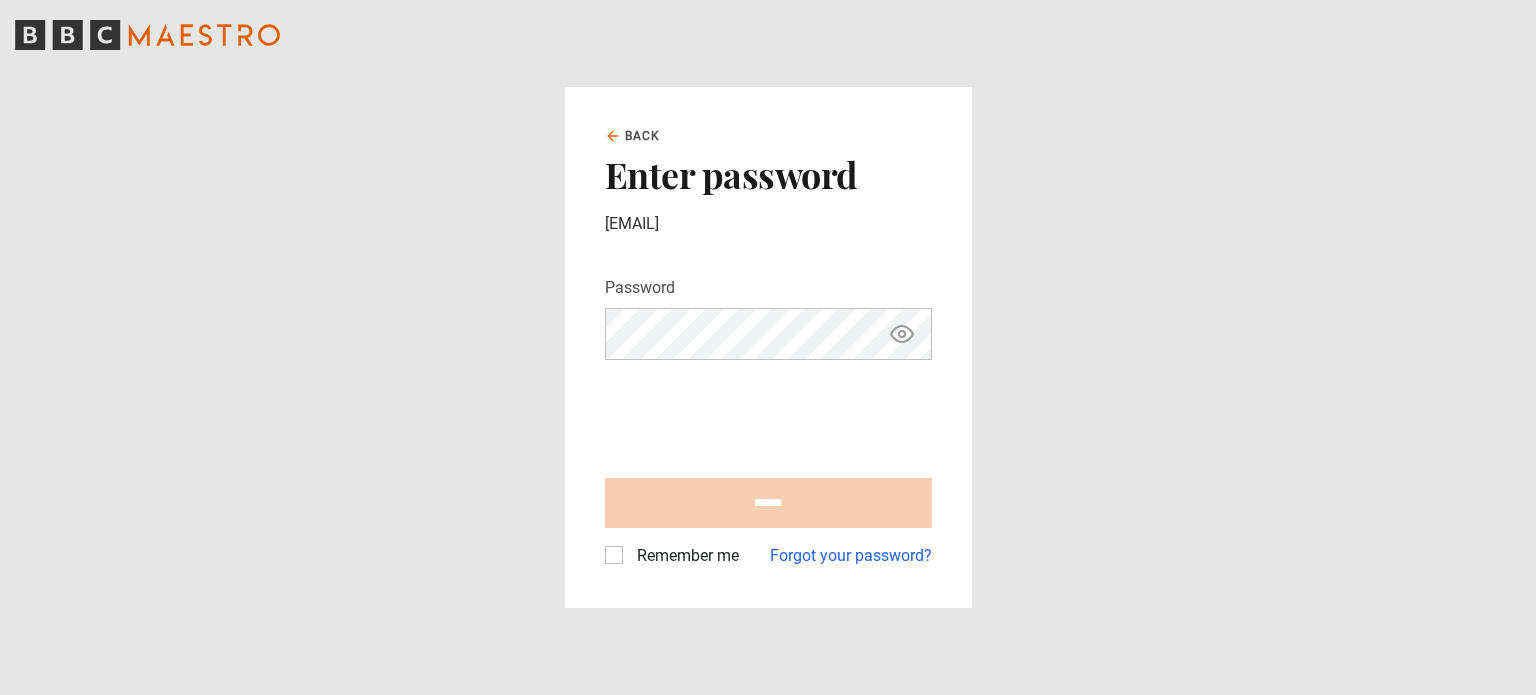 scroll, scrollTop: 0, scrollLeft: 0, axis: both 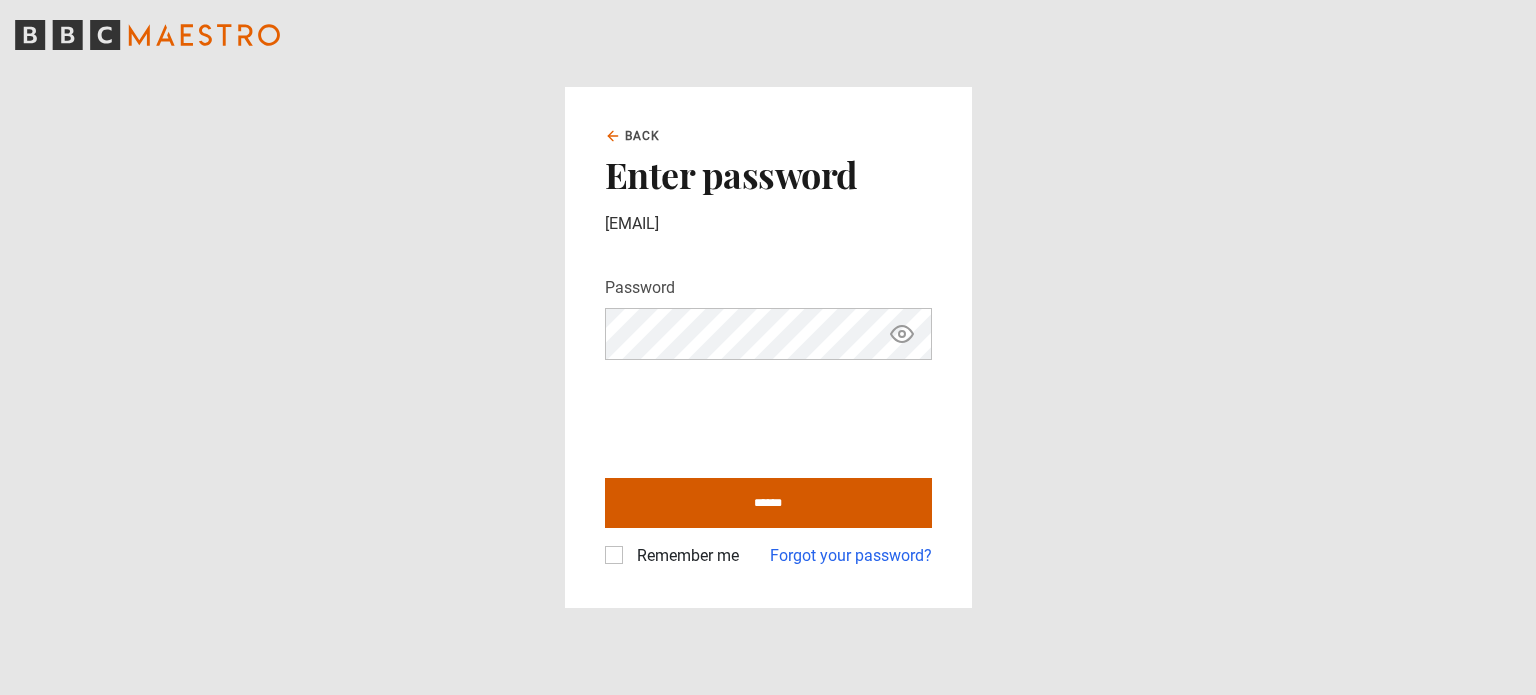 click on "******" at bounding box center [768, 503] 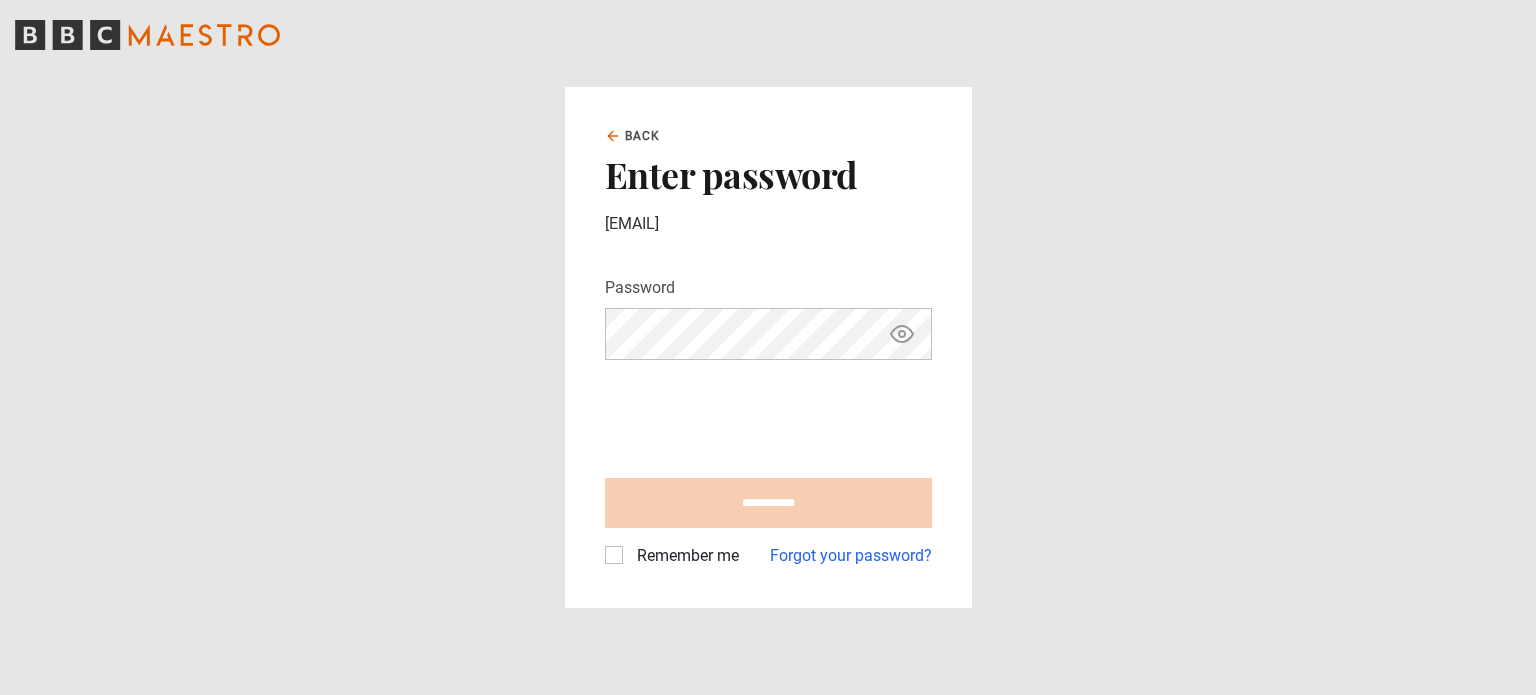 type on "**********" 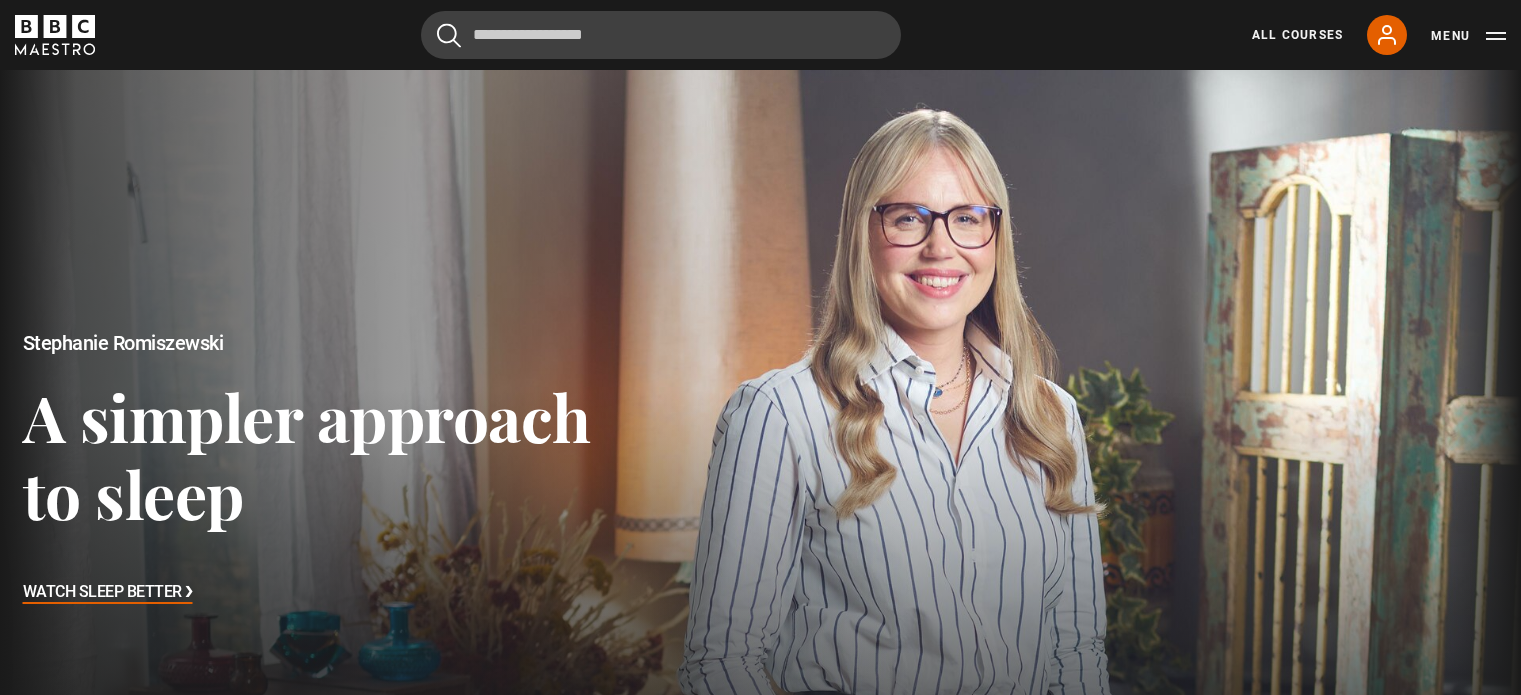 scroll, scrollTop: 694, scrollLeft: 0, axis: vertical 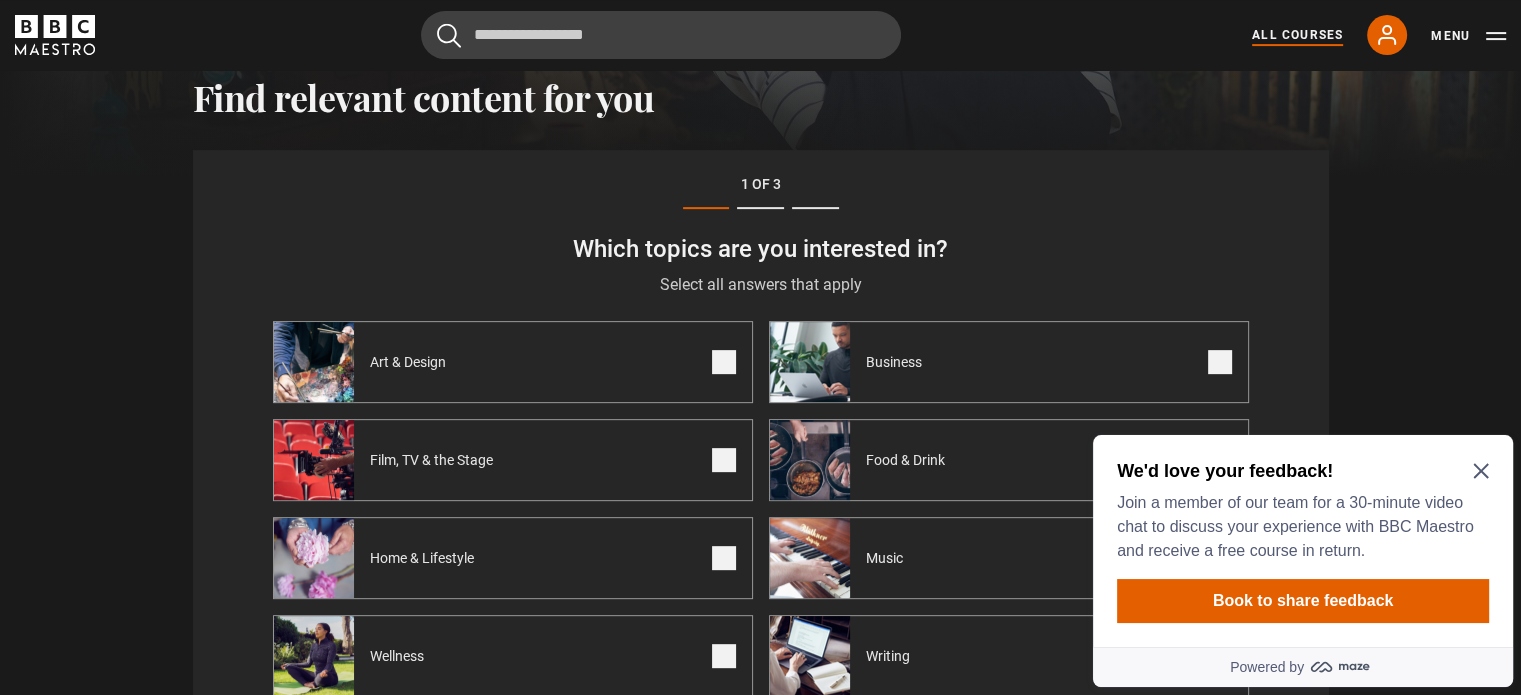 click on "All Courses" at bounding box center [1297, 35] 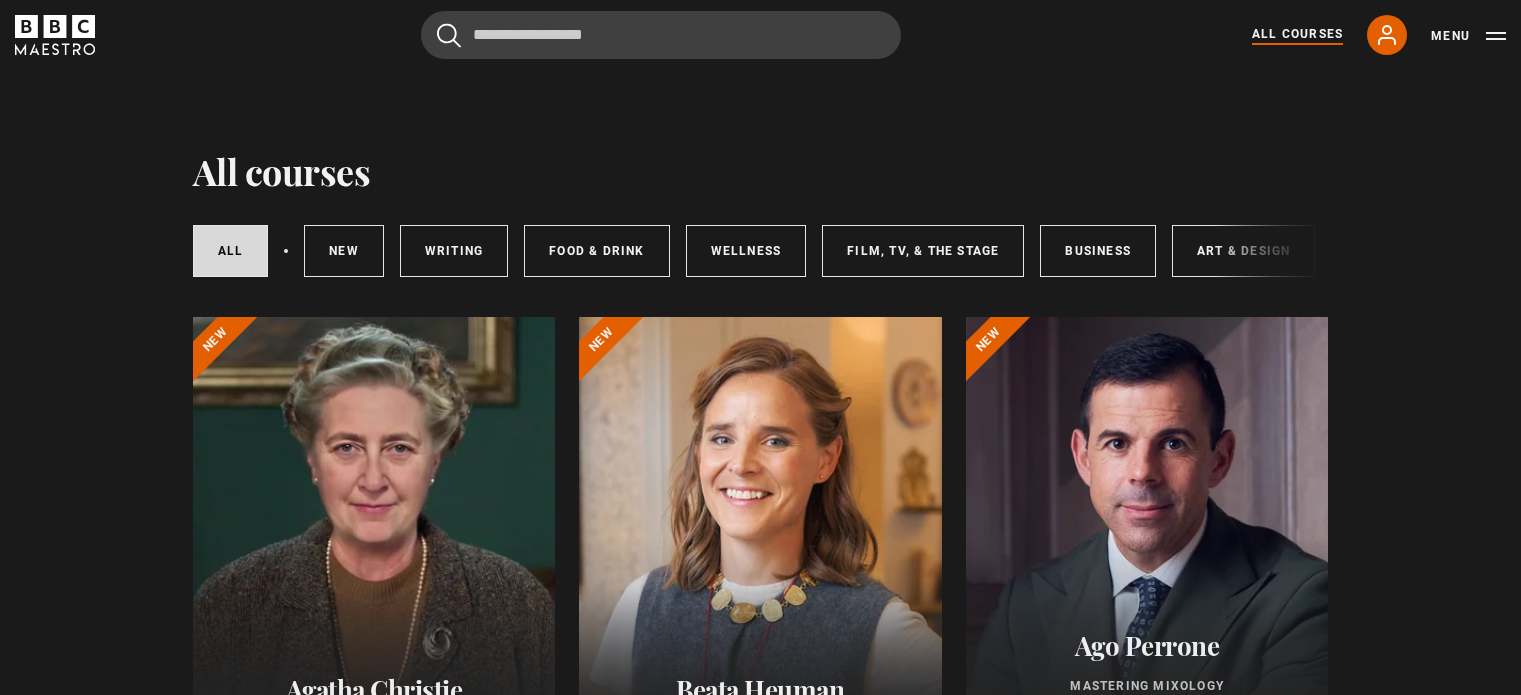 scroll, scrollTop: 0, scrollLeft: 0, axis: both 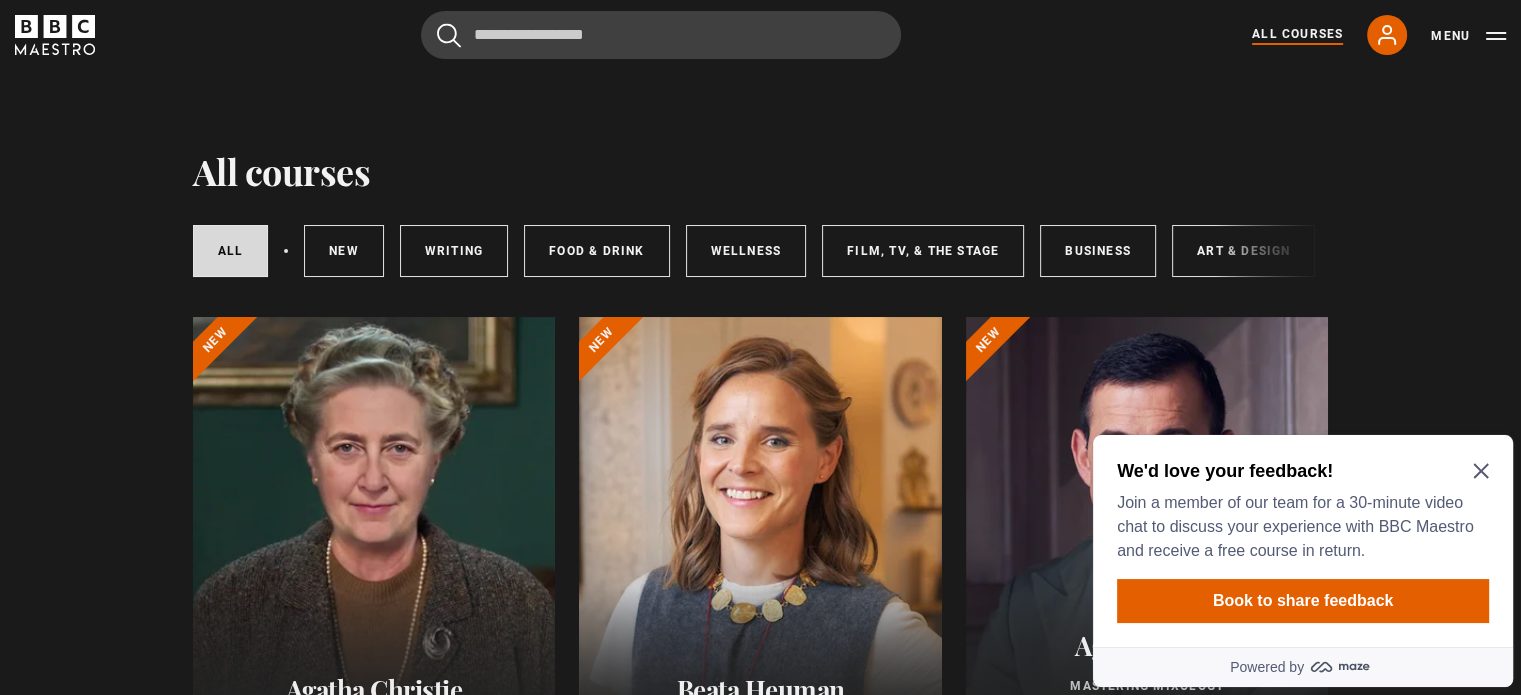 click 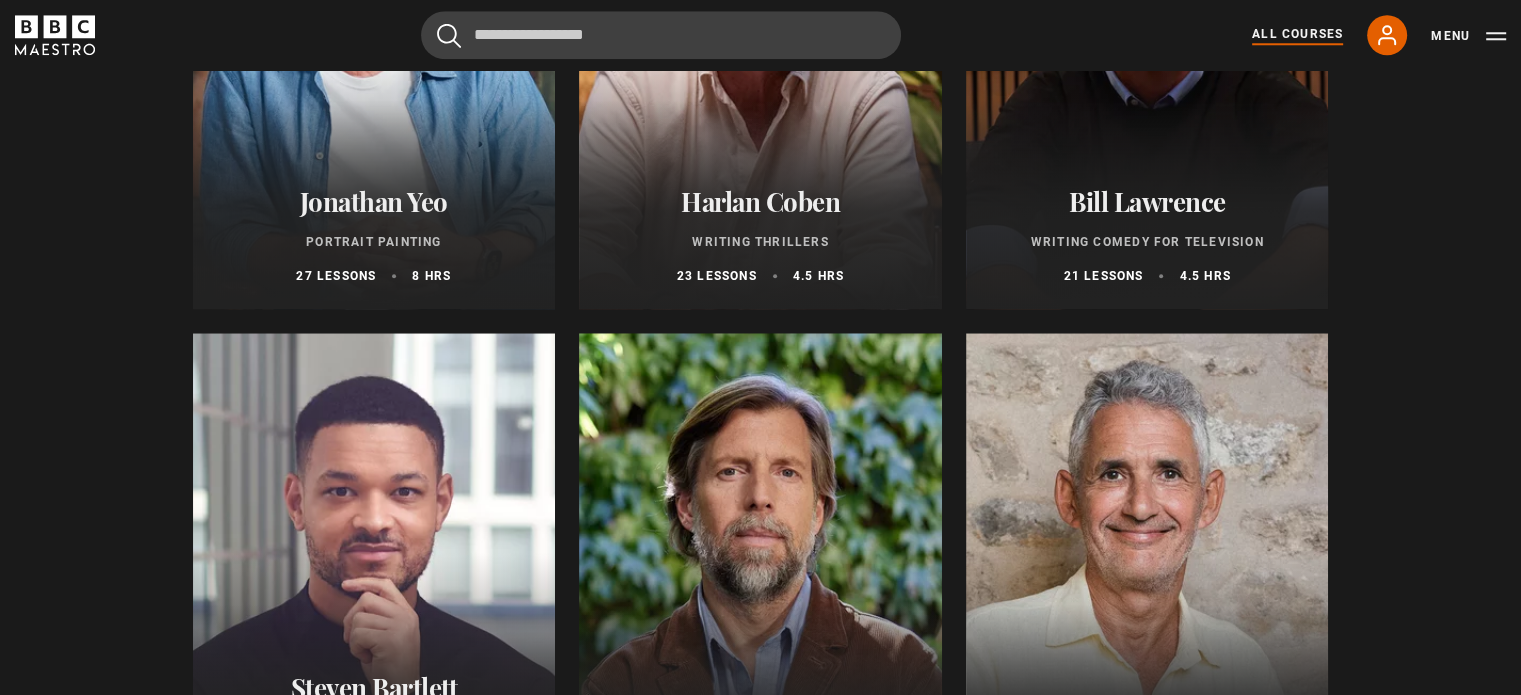 scroll, scrollTop: 2200, scrollLeft: 0, axis: vertical 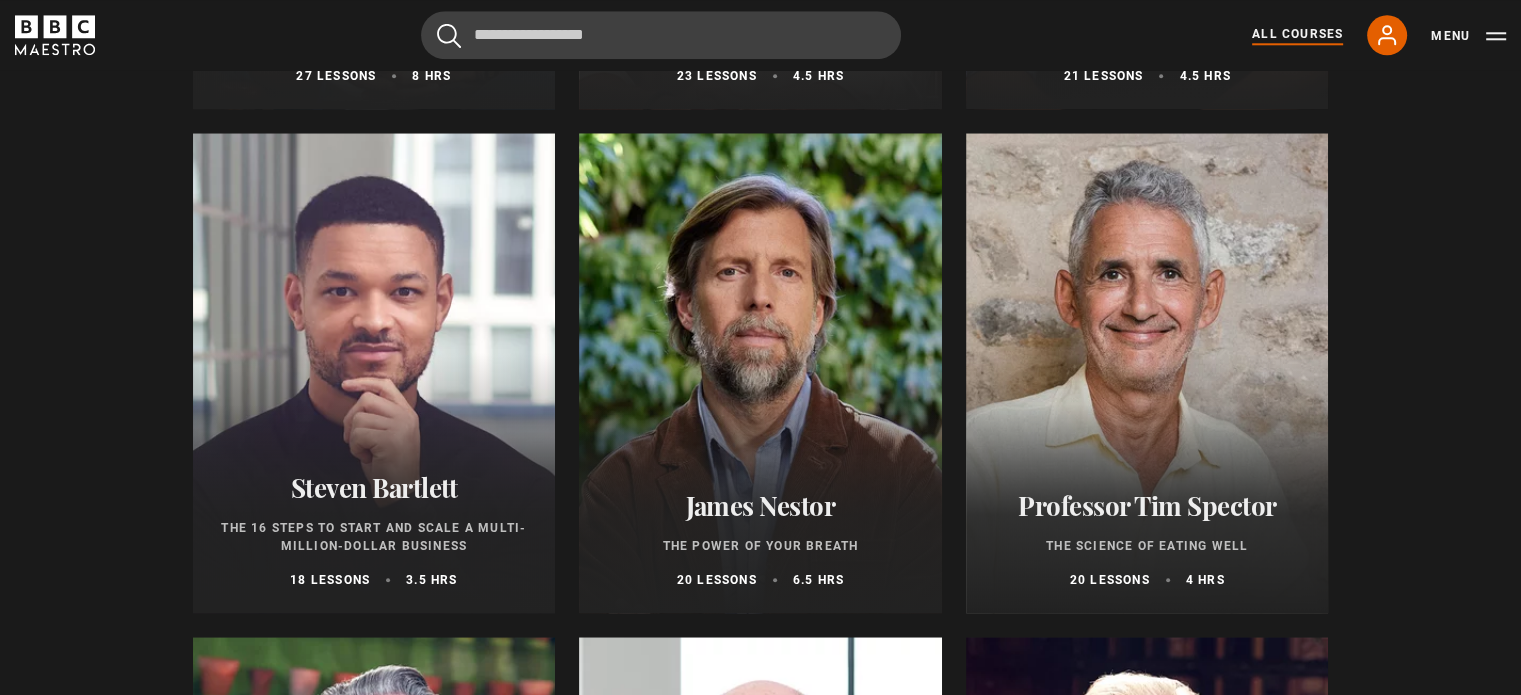 click on "James Nestor" at bounding box center (760, 505) 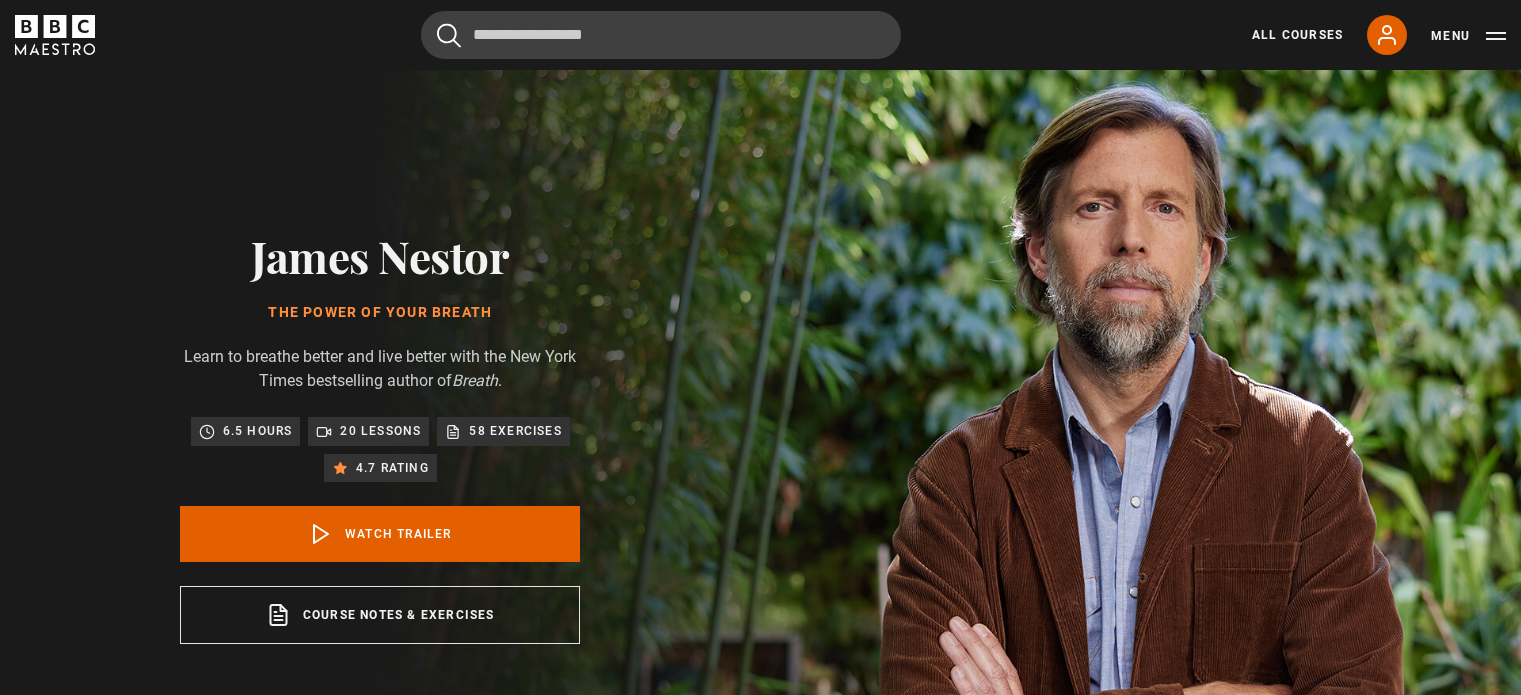 scroll, scrollTop: 0, scrollLeft: 0, axis: both 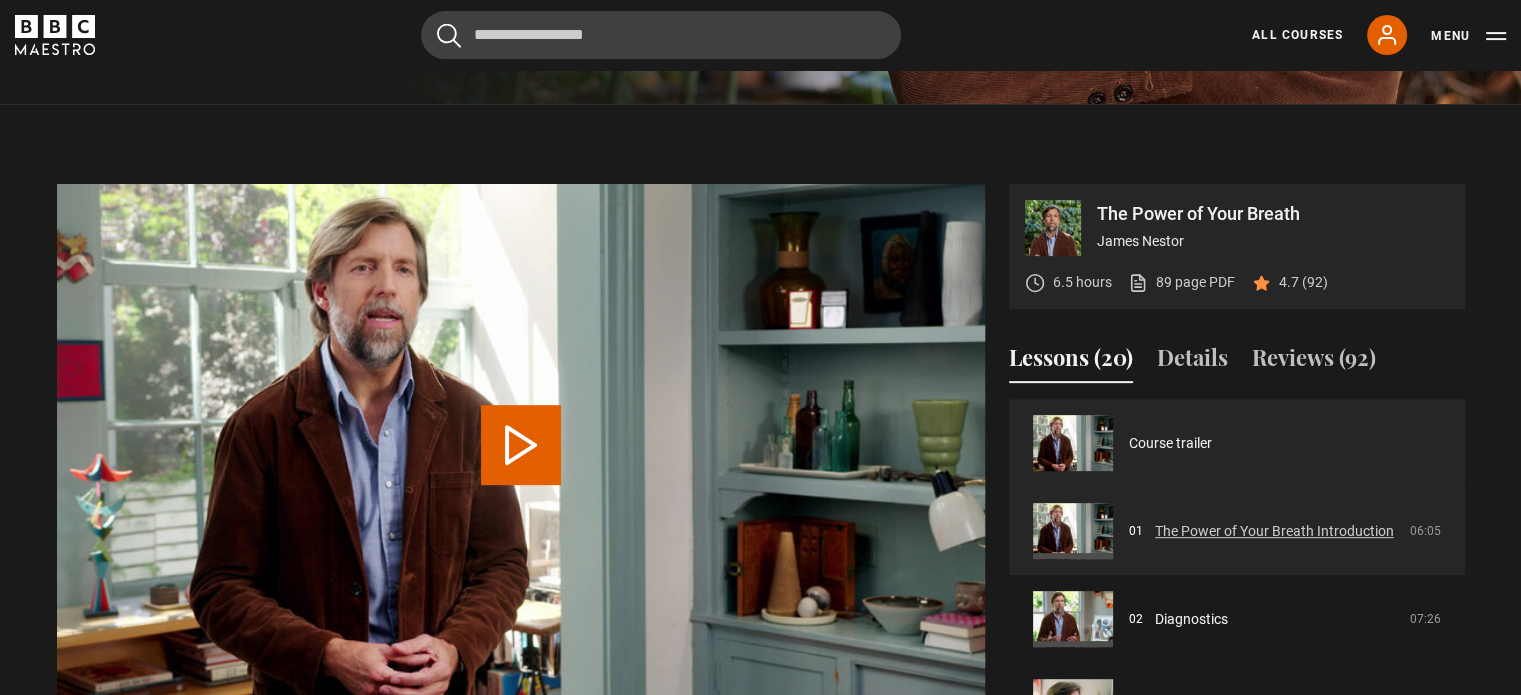click on "The Power of Your Breath Introduction" at bounding box center (1274, 531) 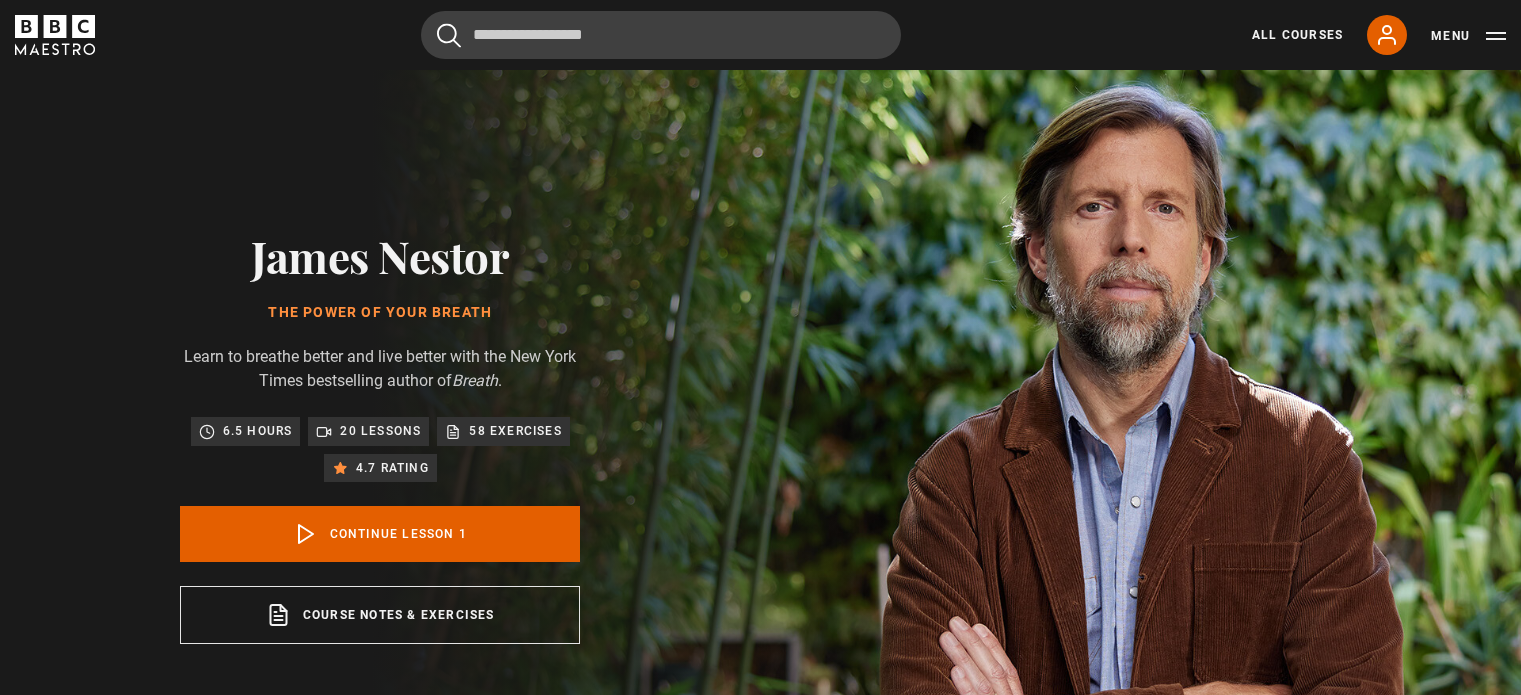 scroll, scrollTop: 804, scrollLeft: 0, axis: vertical 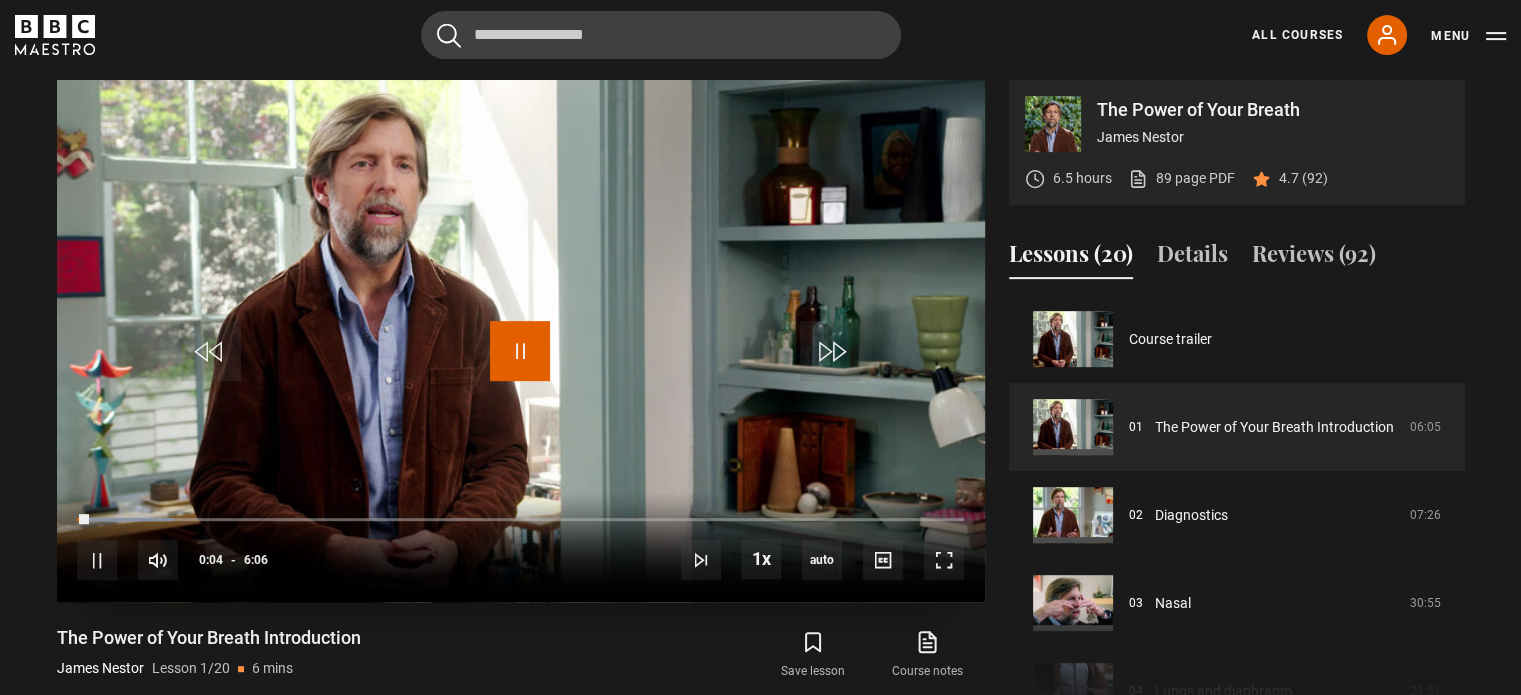 click at bounding box center [520, 351] 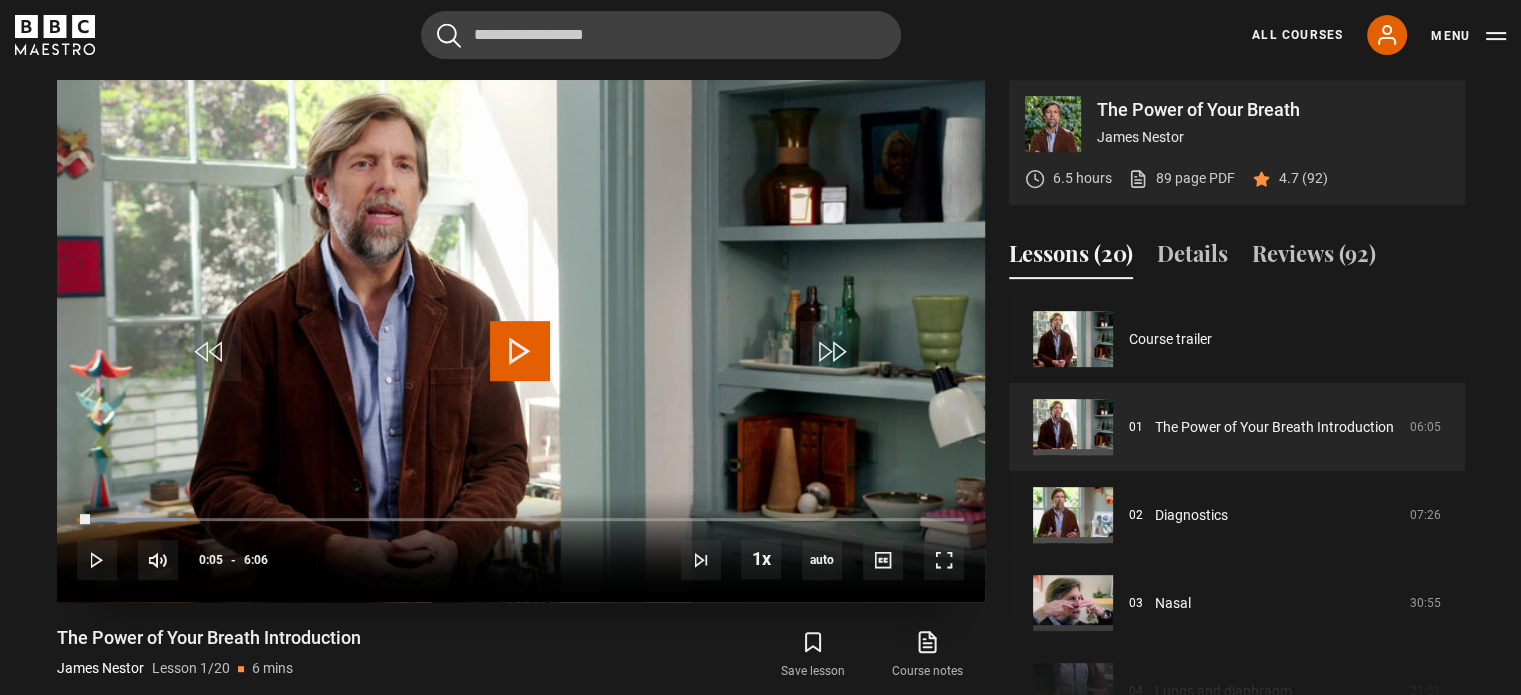 click at bounding box center [521, 341] 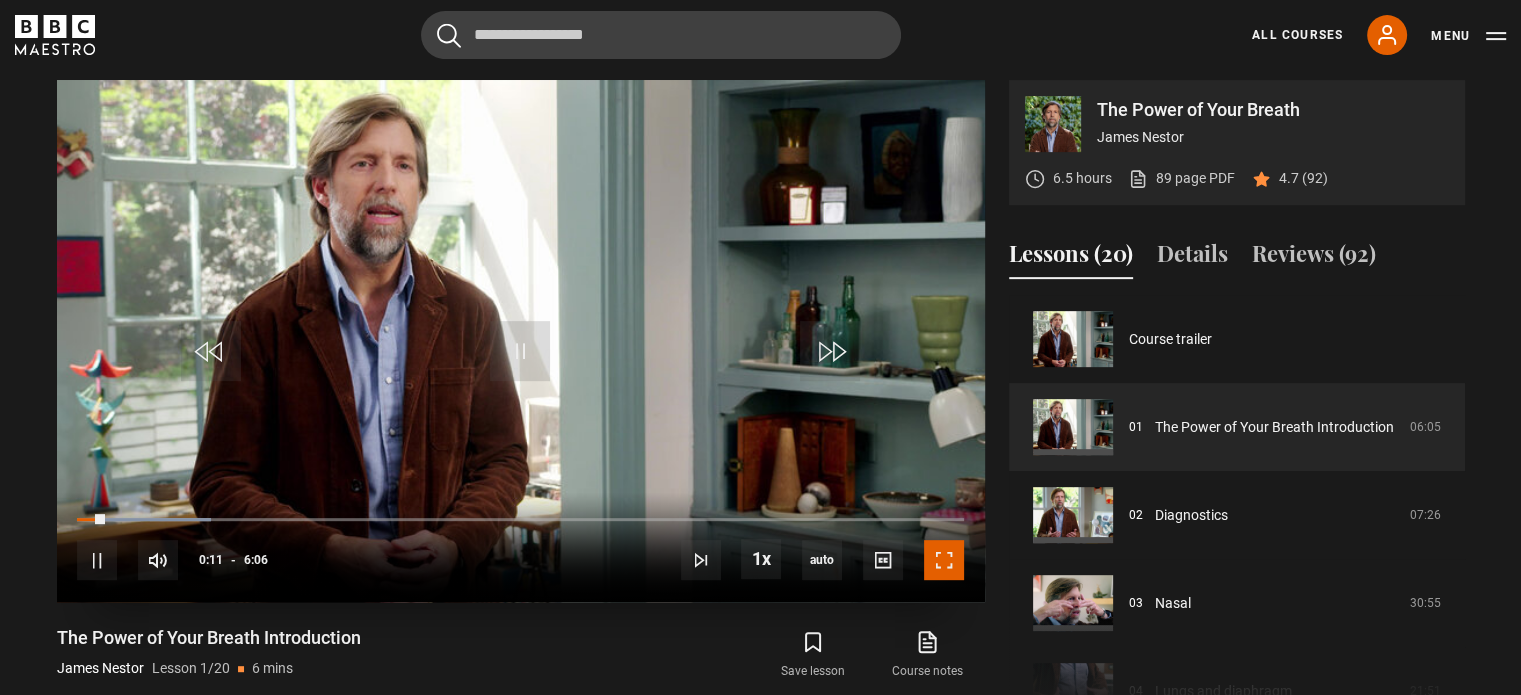 click at bounding box center [944, 560] 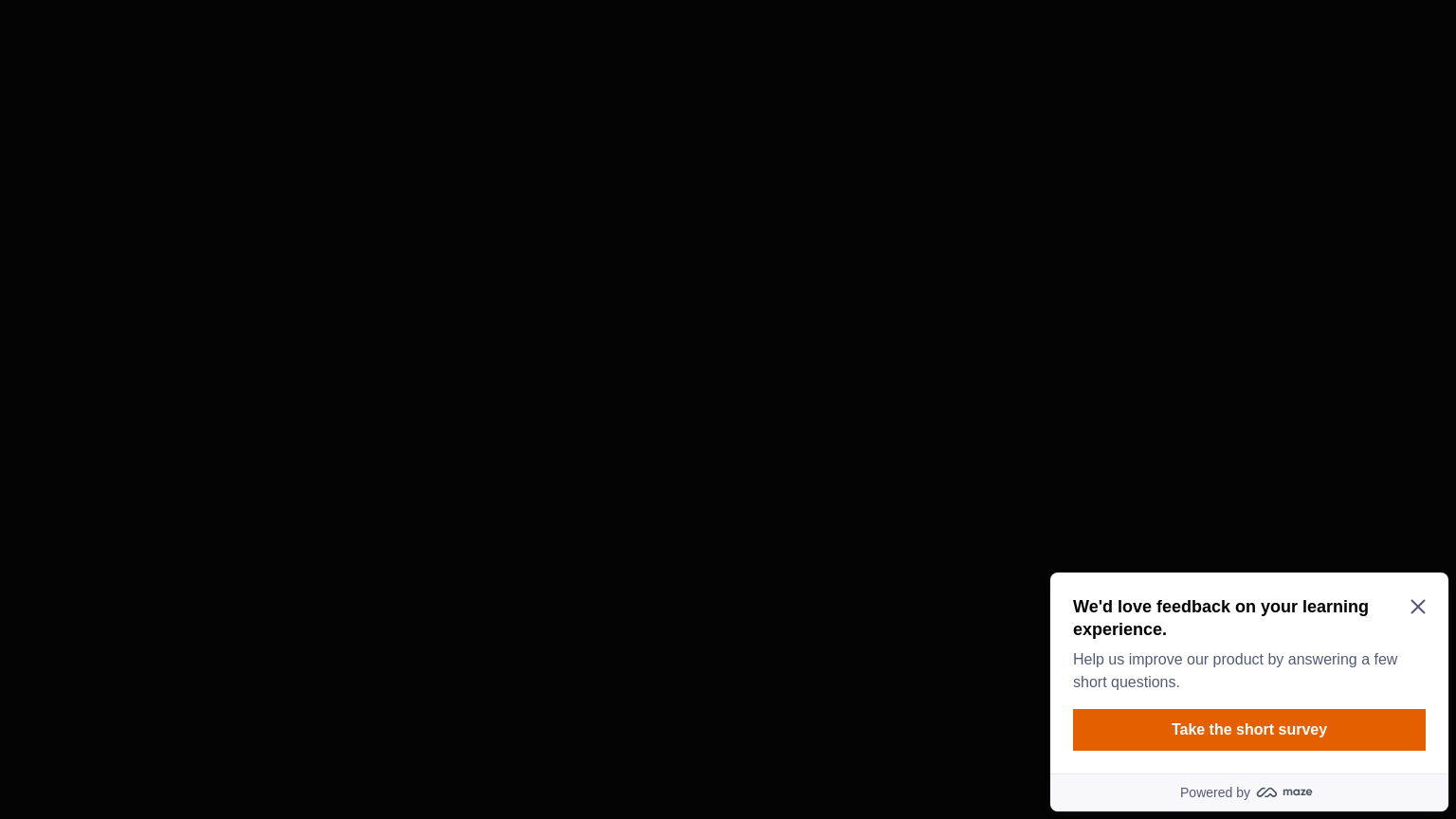 scroll, scrollTop: 0, scrollLeft: 0, axis: both 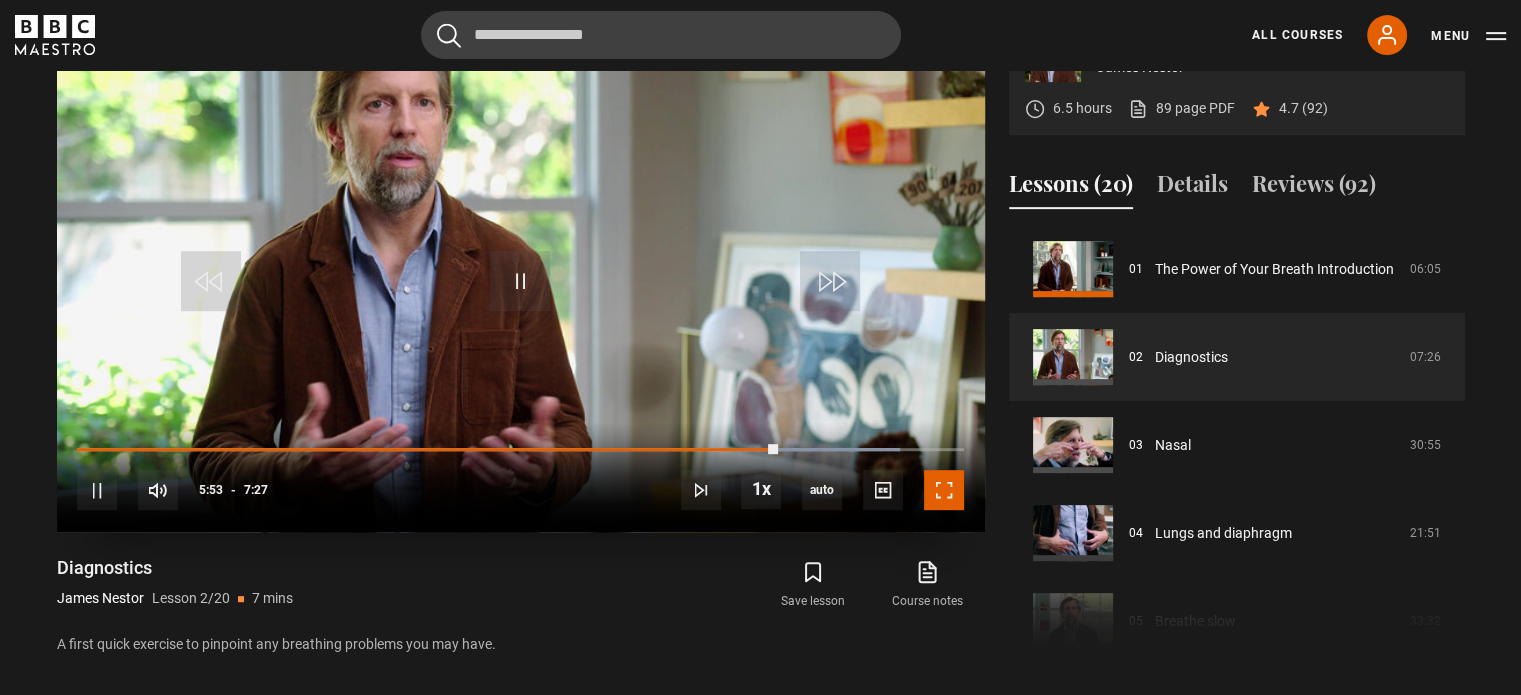 click at bounding box center (944, 490) 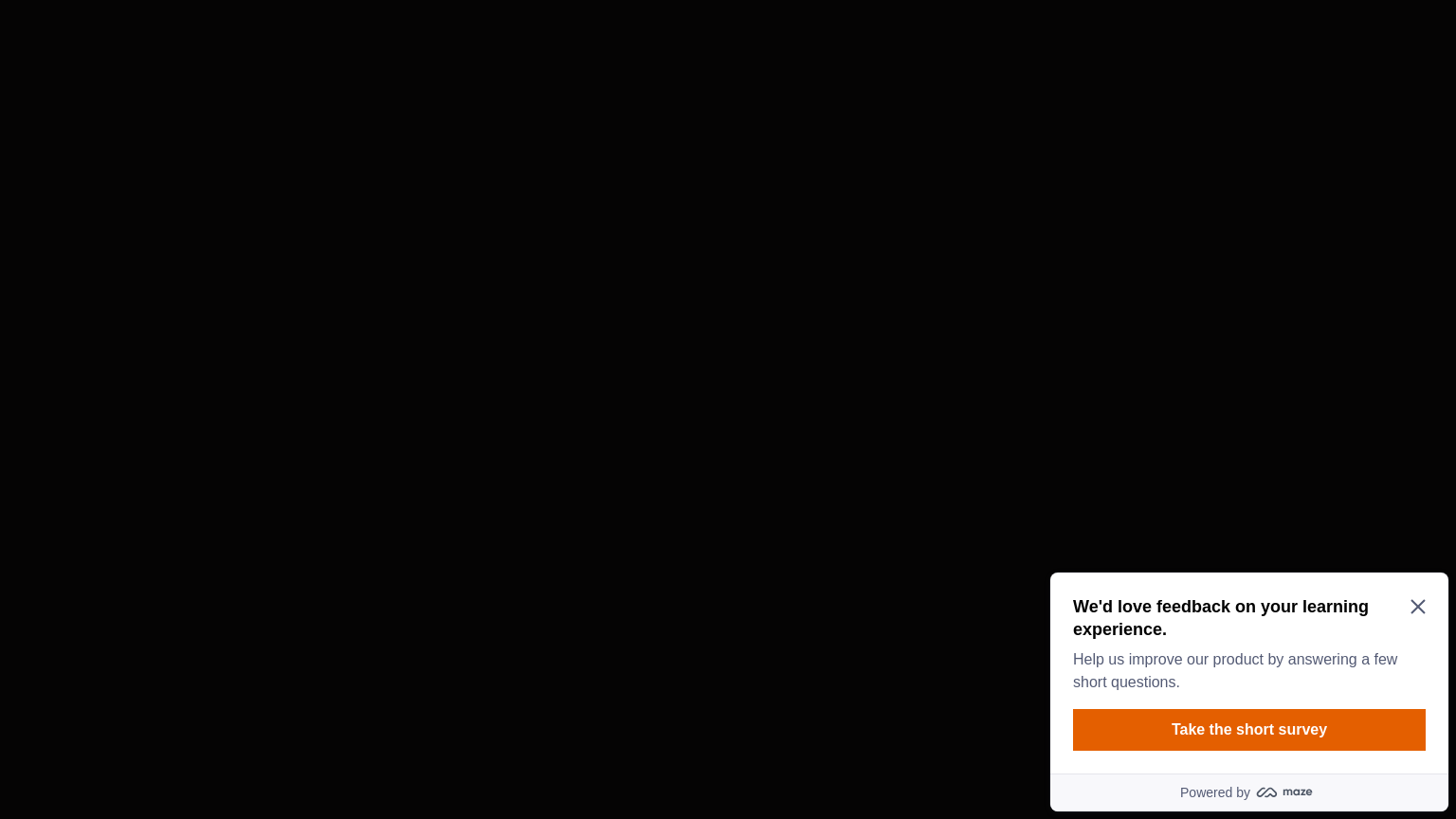 scroll, scrollTop: 0, scrollLeft: 0, axis: both 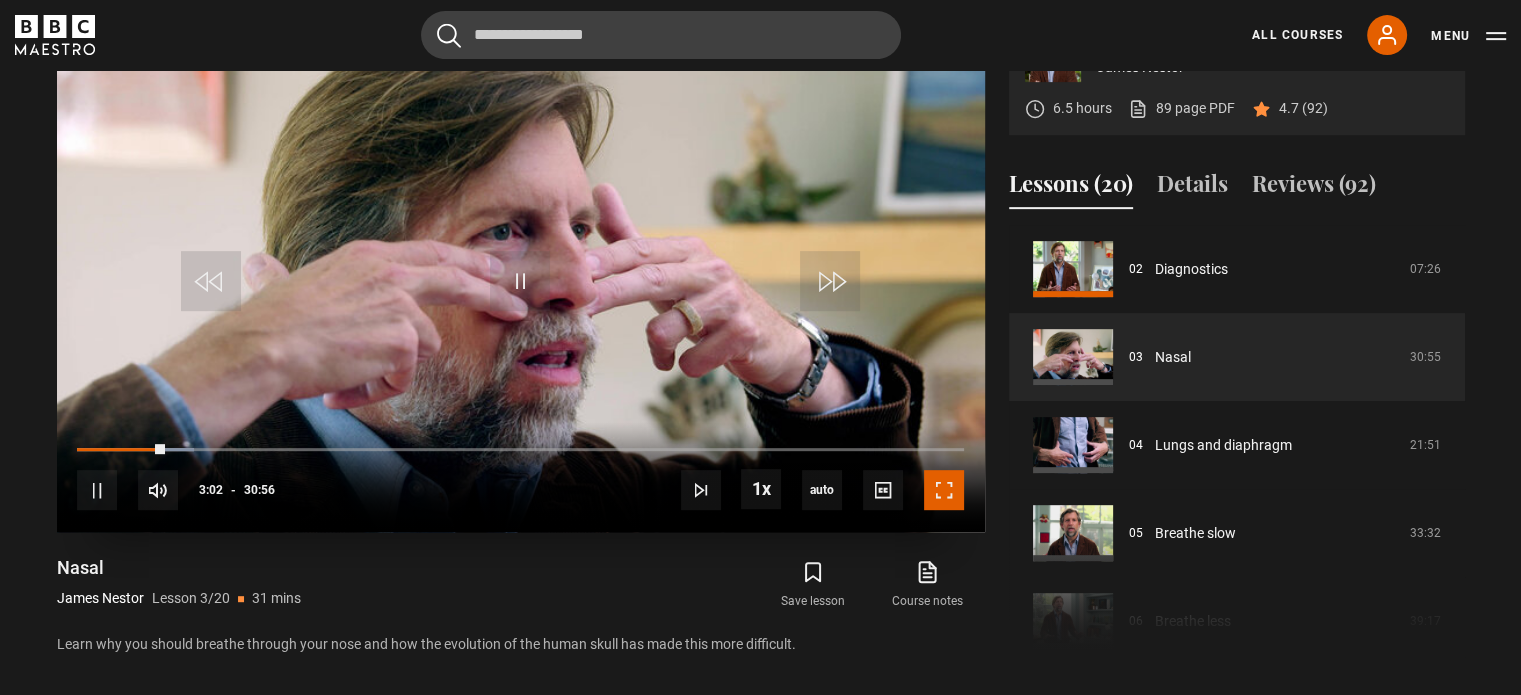 click at bounding box center (944, 490) 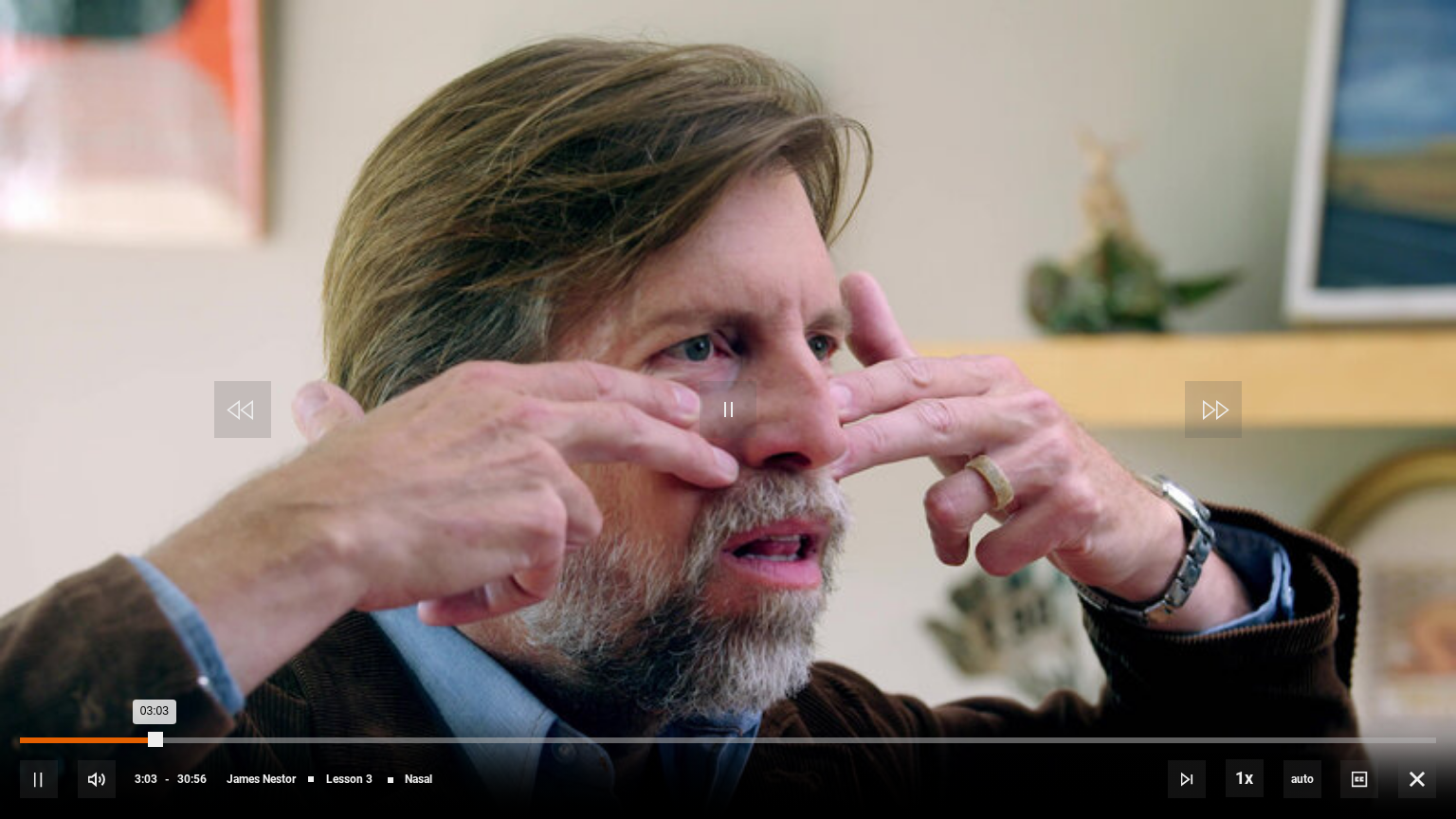 click on "Loaded :  9.97% 00:59 03:03" at bounding box center (728, 740) 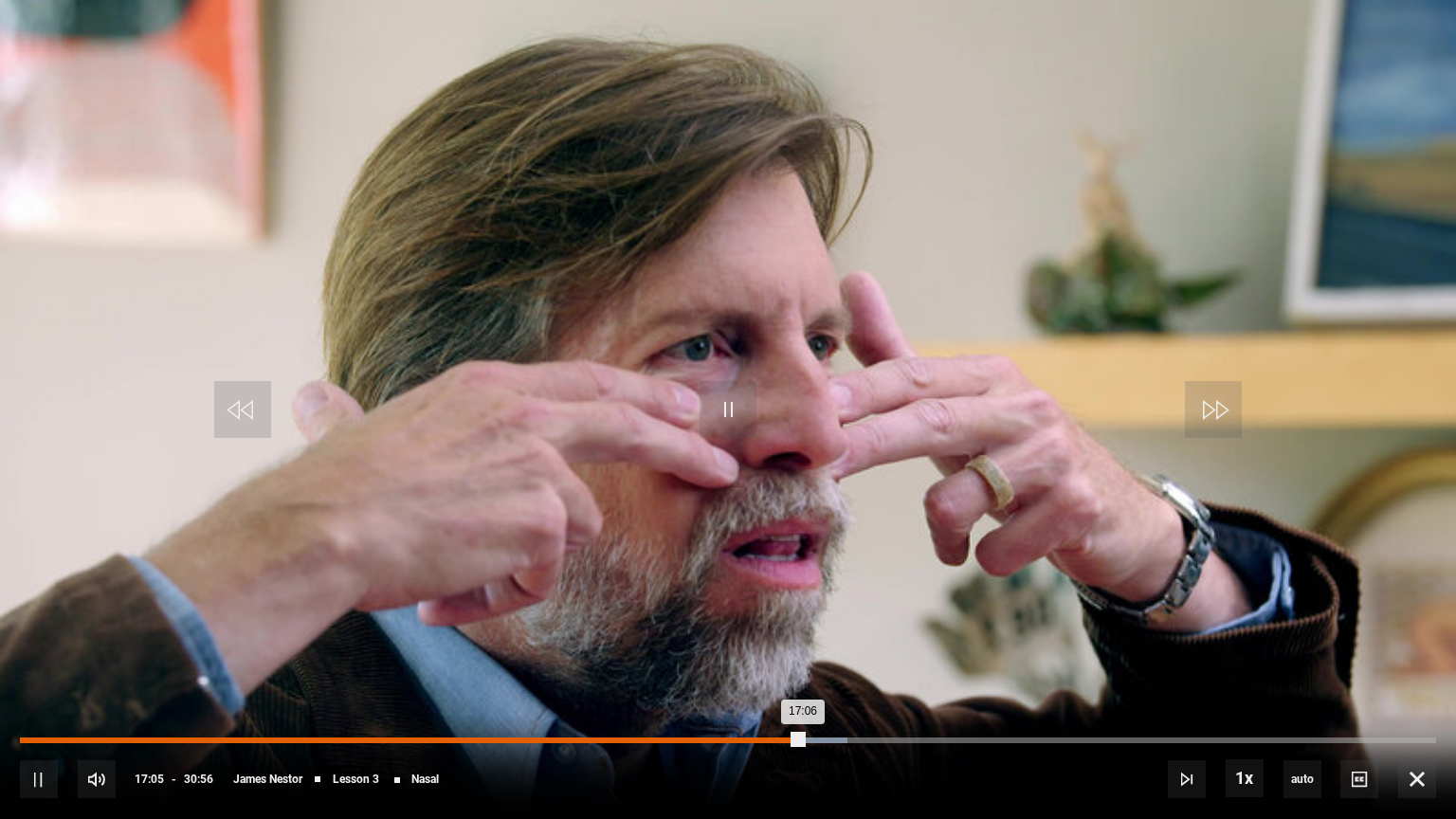 click on "Loaded :  58.46% 13:33 17:06" at bounding box center [728, 740] 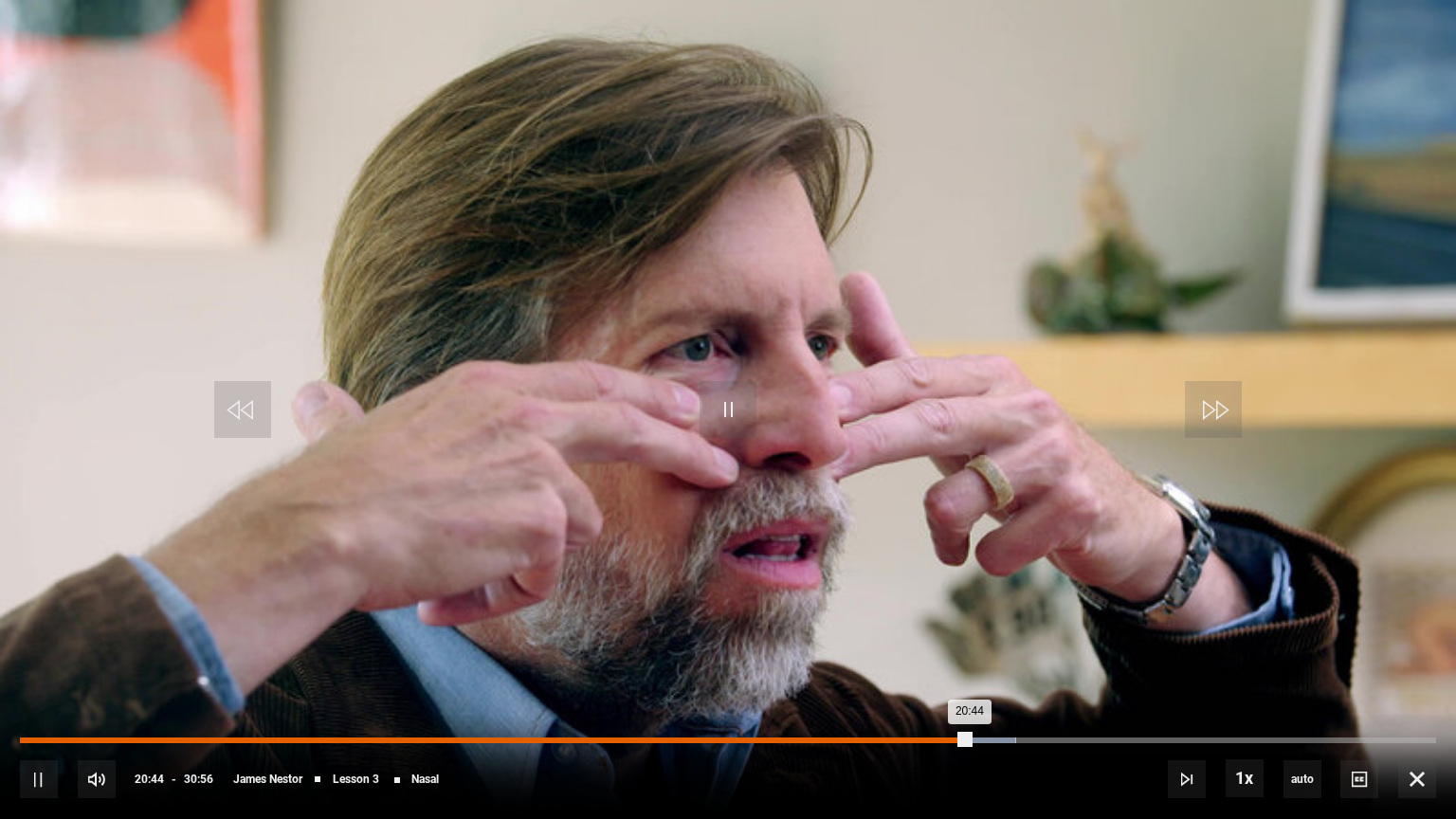 click on "19:15" at bounding box center (902, 740) 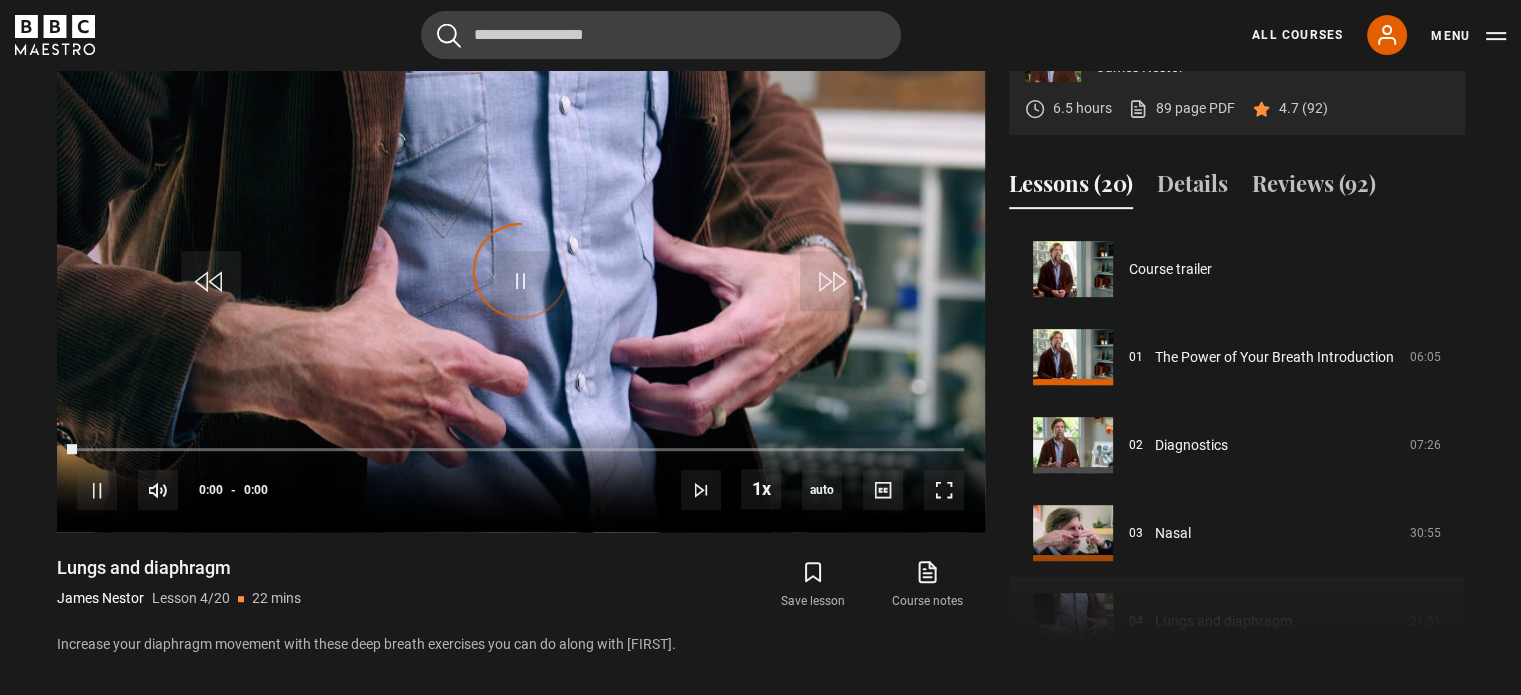 scroll, scrollTop: 264, scrollLeft: 0, axis: vertical 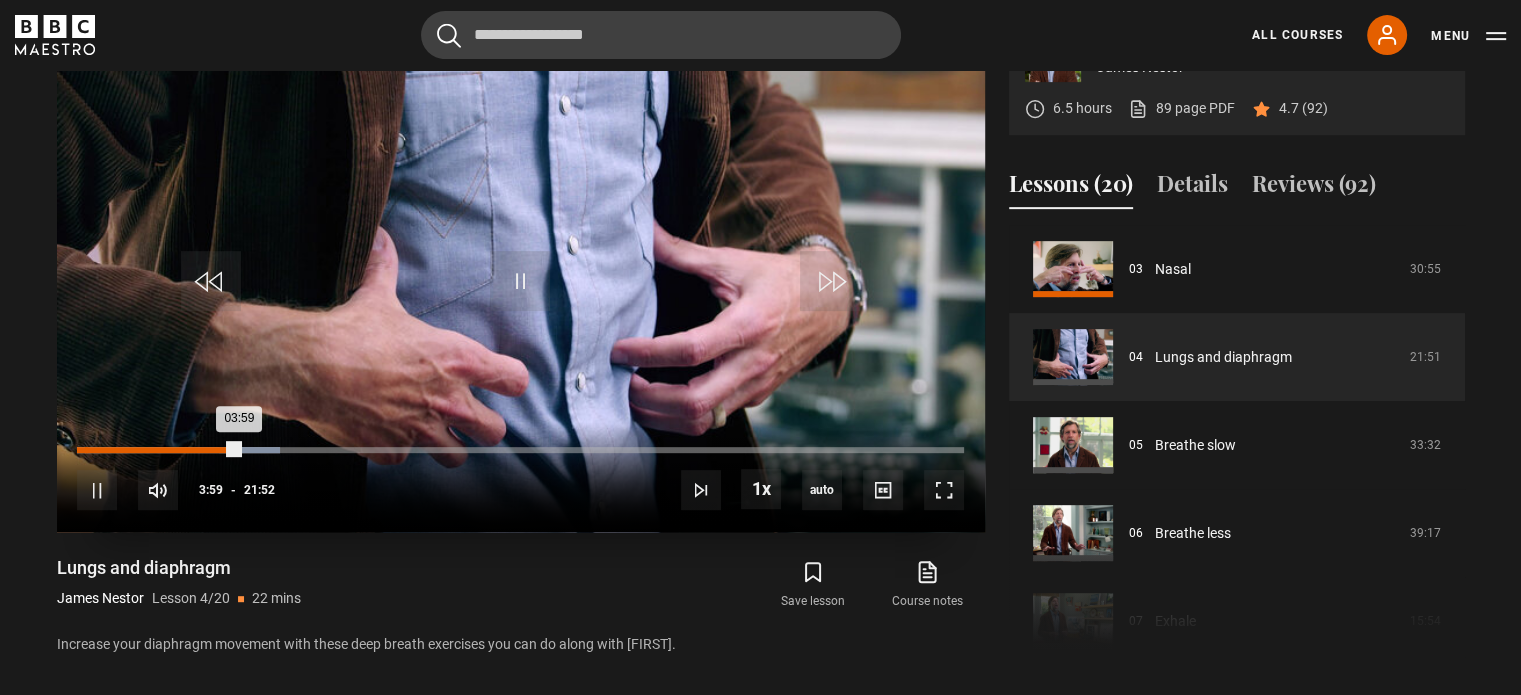click on "00:11" at bounding box center (86, 450) 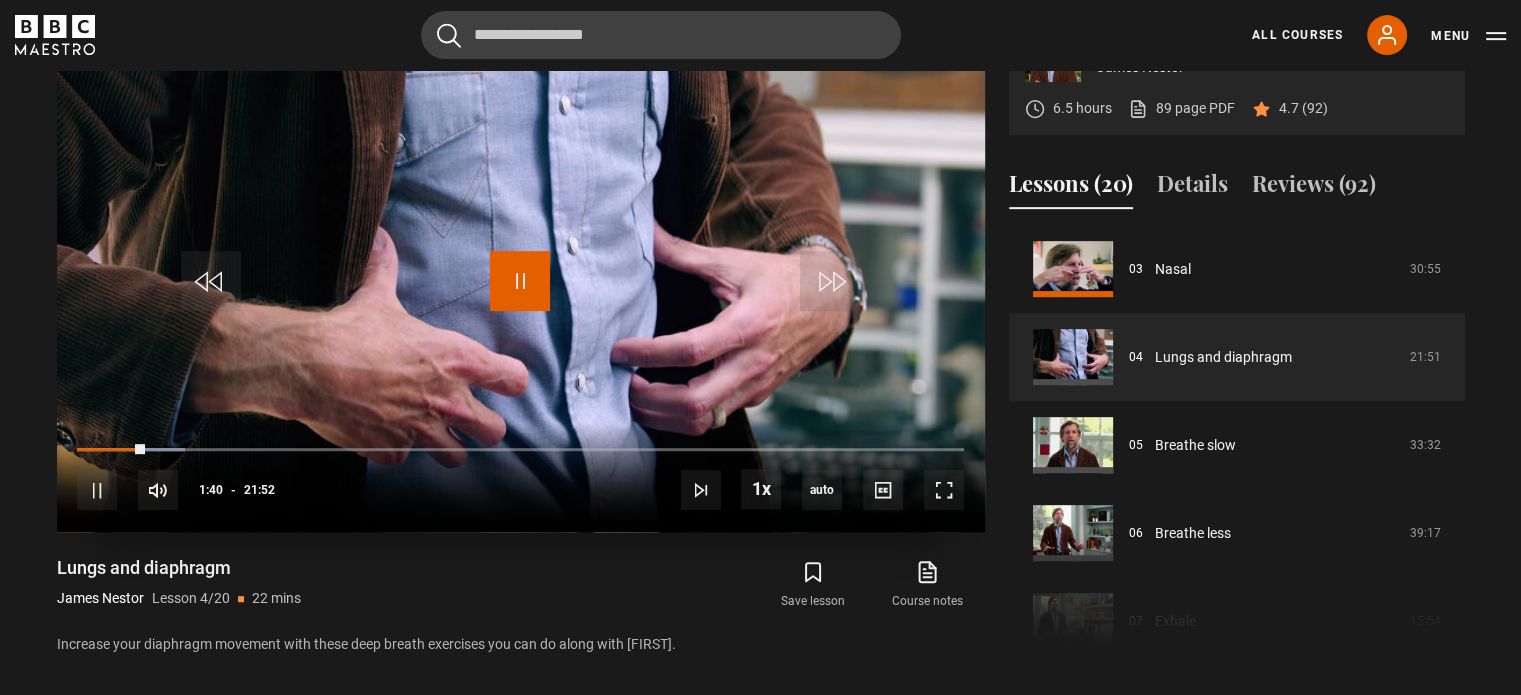 click at bounding box center (520, 281) 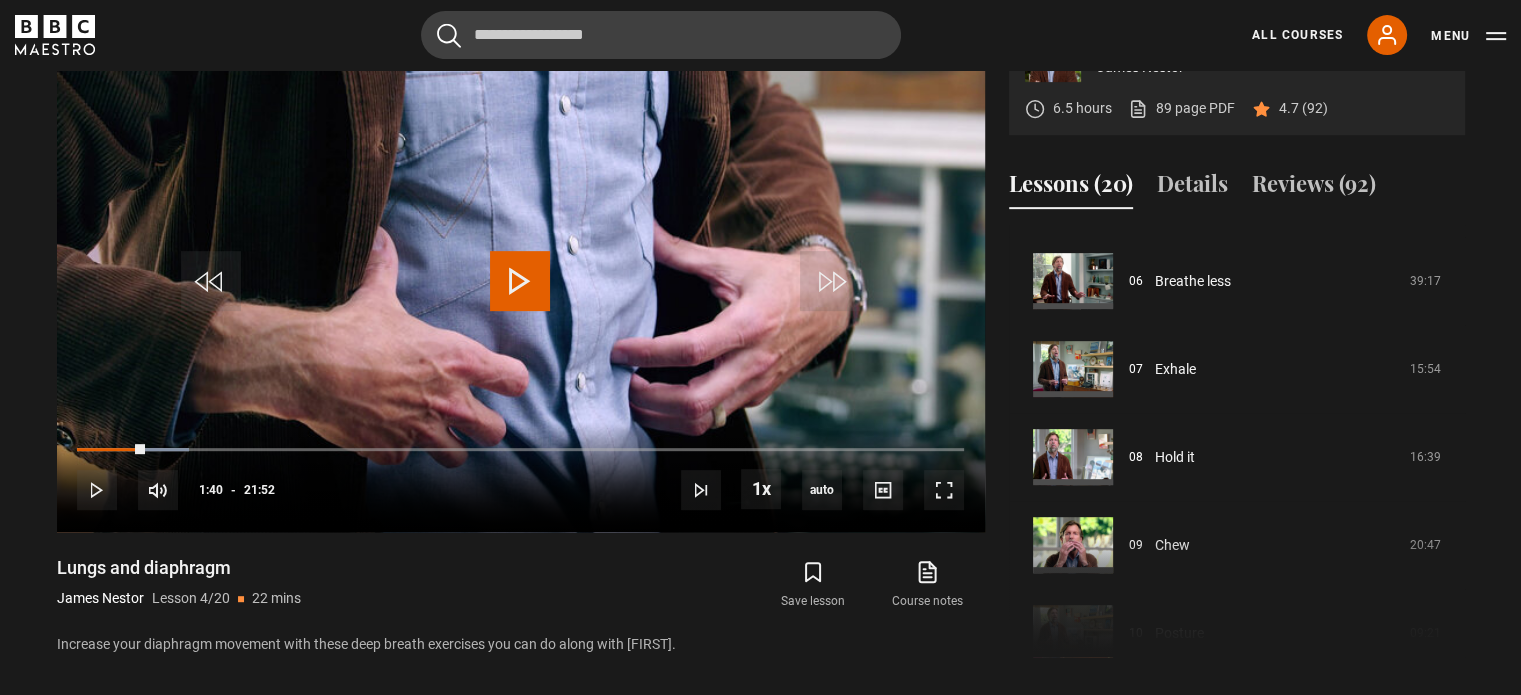 scroll, scrollTop: 0, scrollLeft: 0, axis: both 